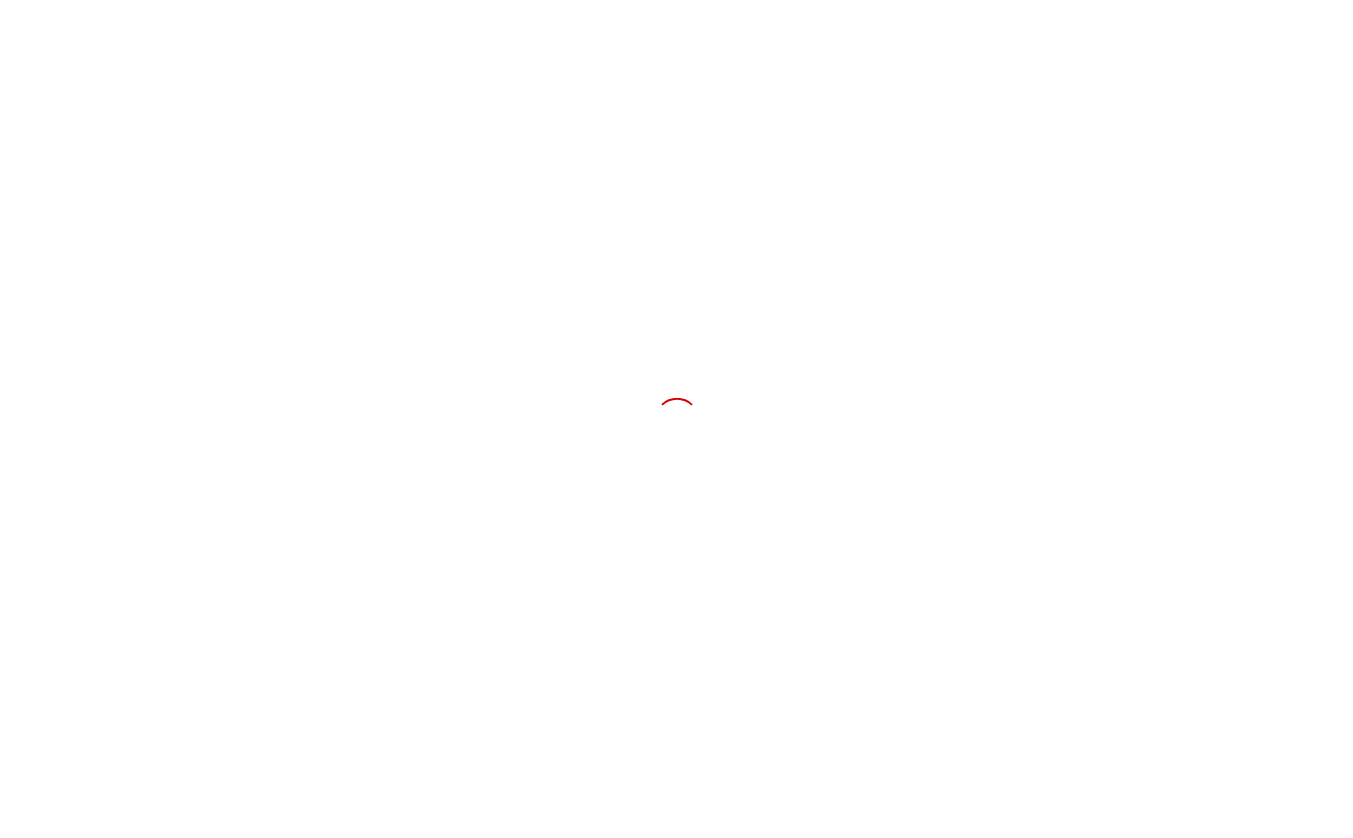 scroll, scrollTop: 0, scrollLeft: 0, axis: both 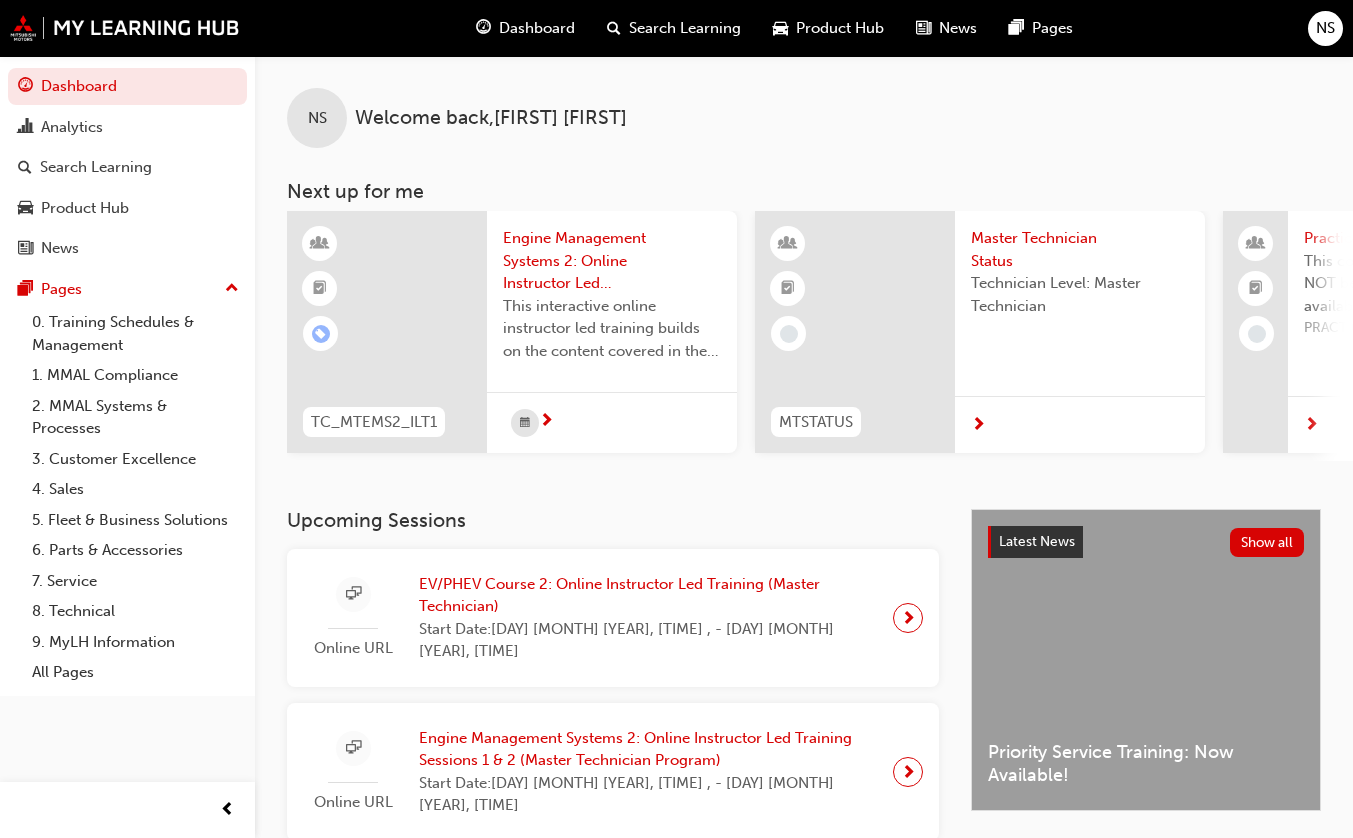 click at bounding box center (387, 332) 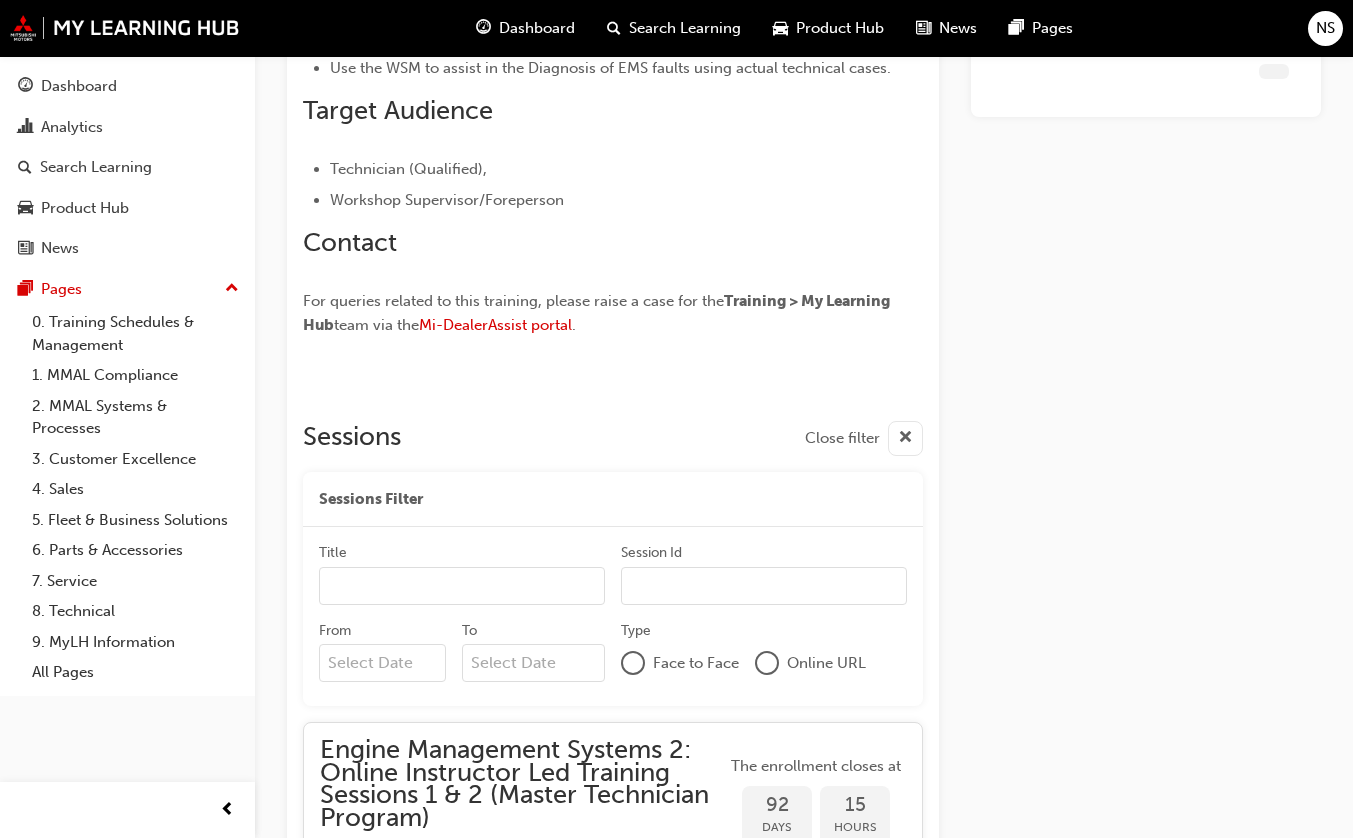 scroll, scrollTop: 1913, scrollLeft: 0, axis: vertical 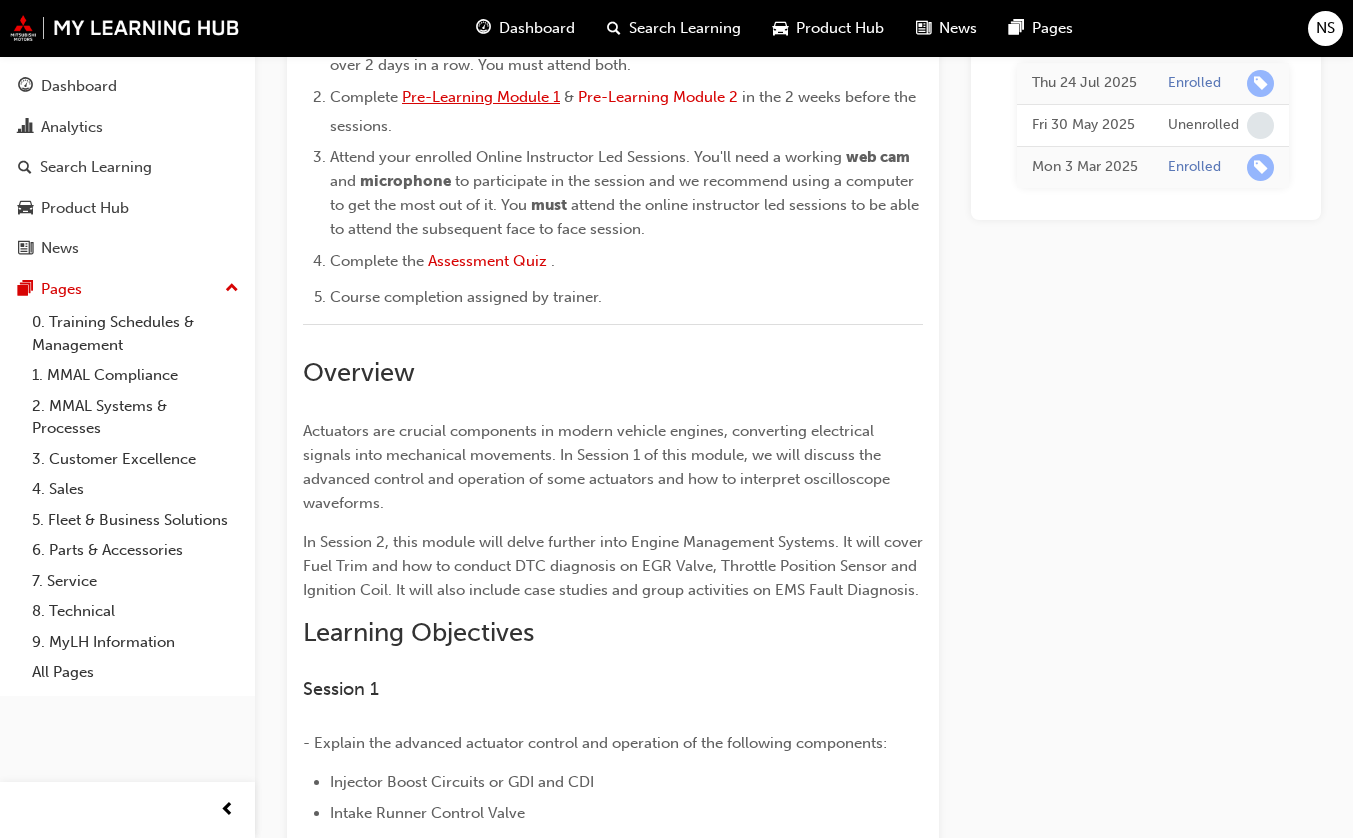 click on "Pre-Learning Module 1" at bounding box center (481, 97) 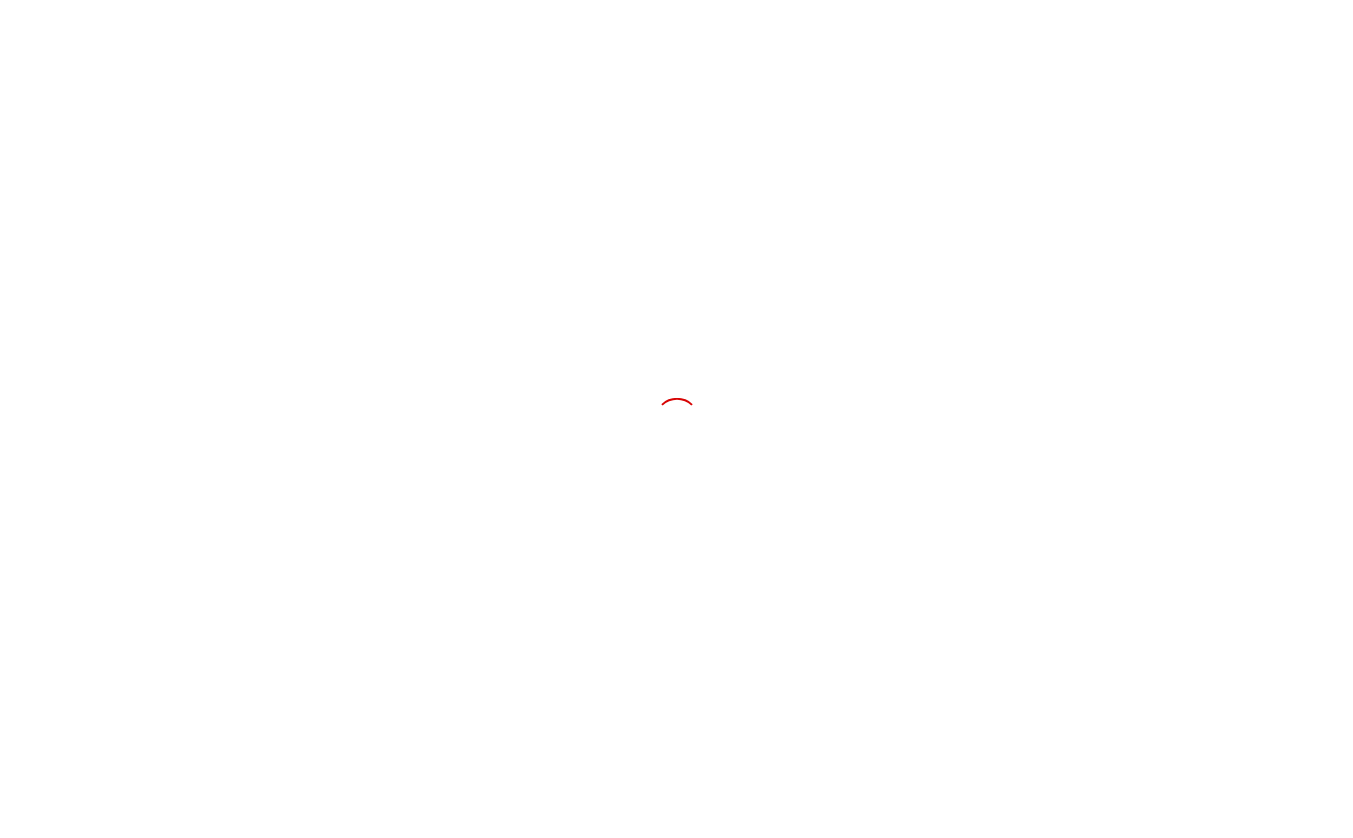 scroll, scrollTop: 0, scrollLeft: 0, axis: both 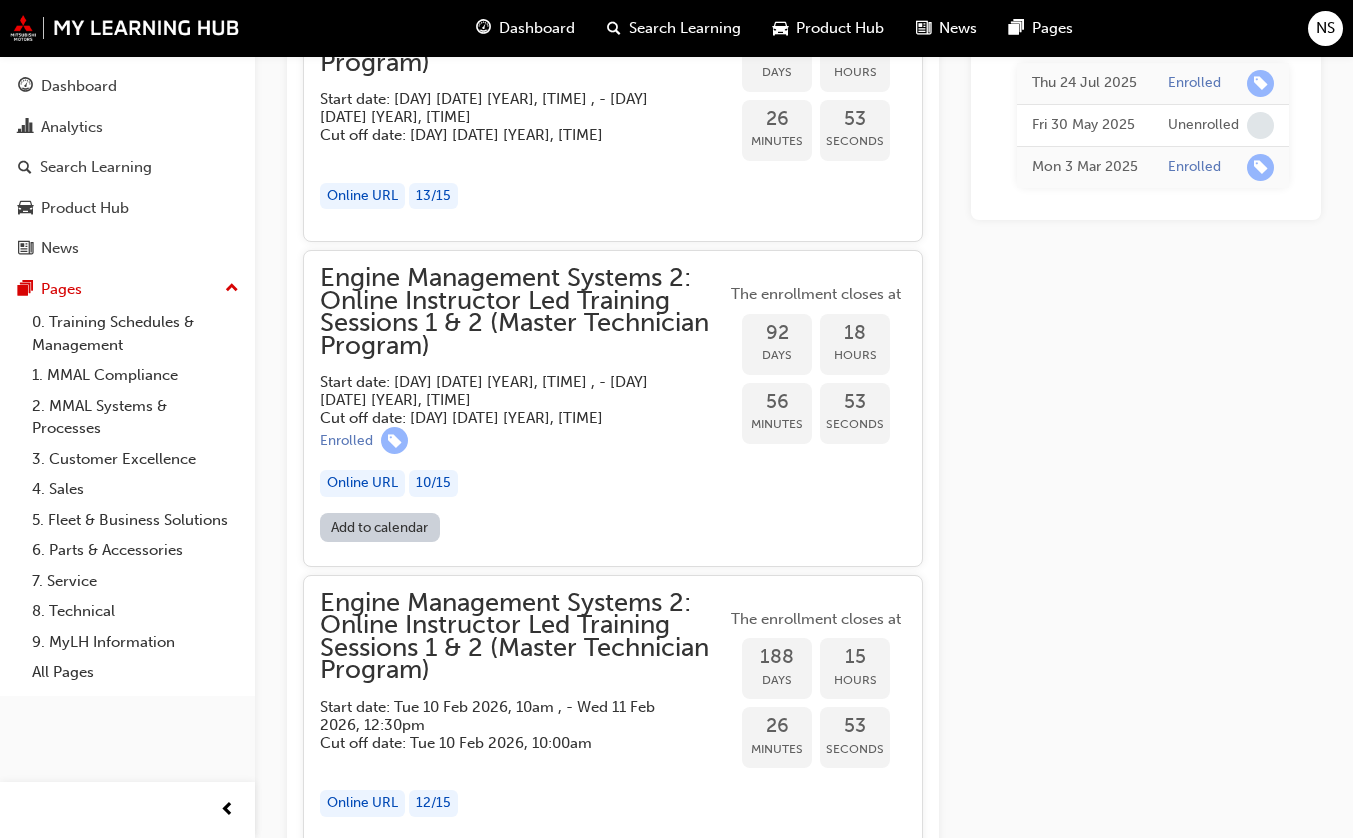 click on "Cut off date:   [DAY] [DATE] [YEAR], [TIME]" at bounding box center [507, 418] 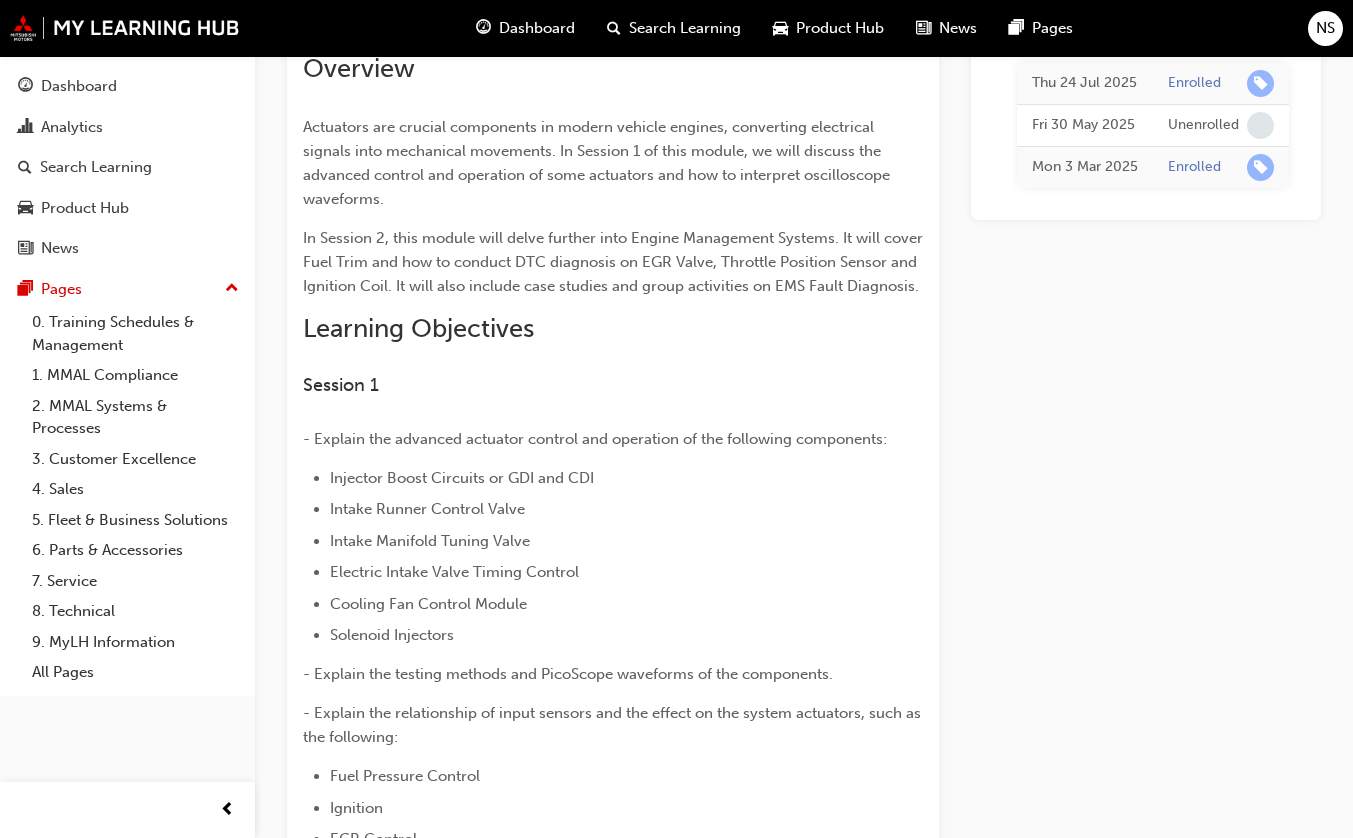 scroll, scrollTop: 0, scrollLeft: 0, axis: both 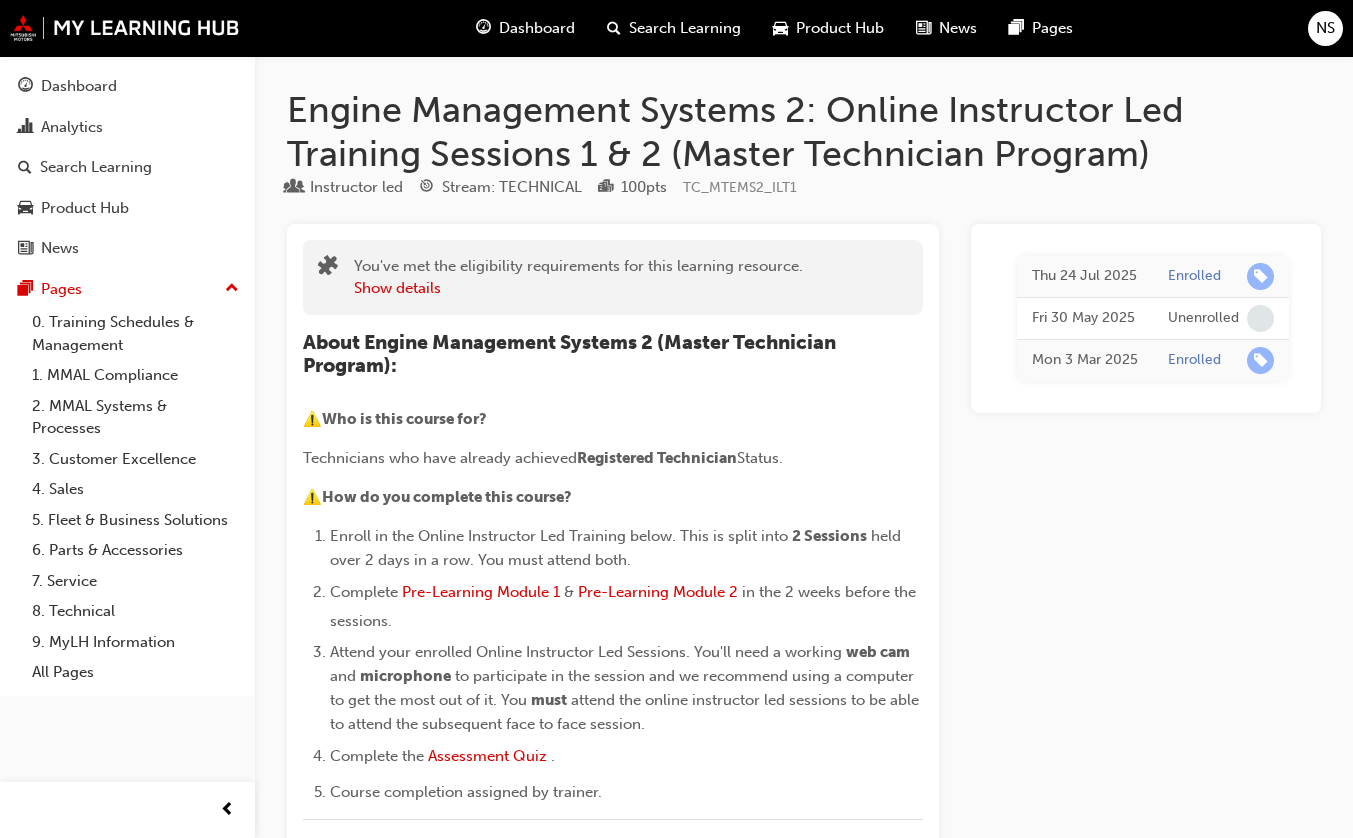 click on "Search Learning" at bounding box center (685, 28) 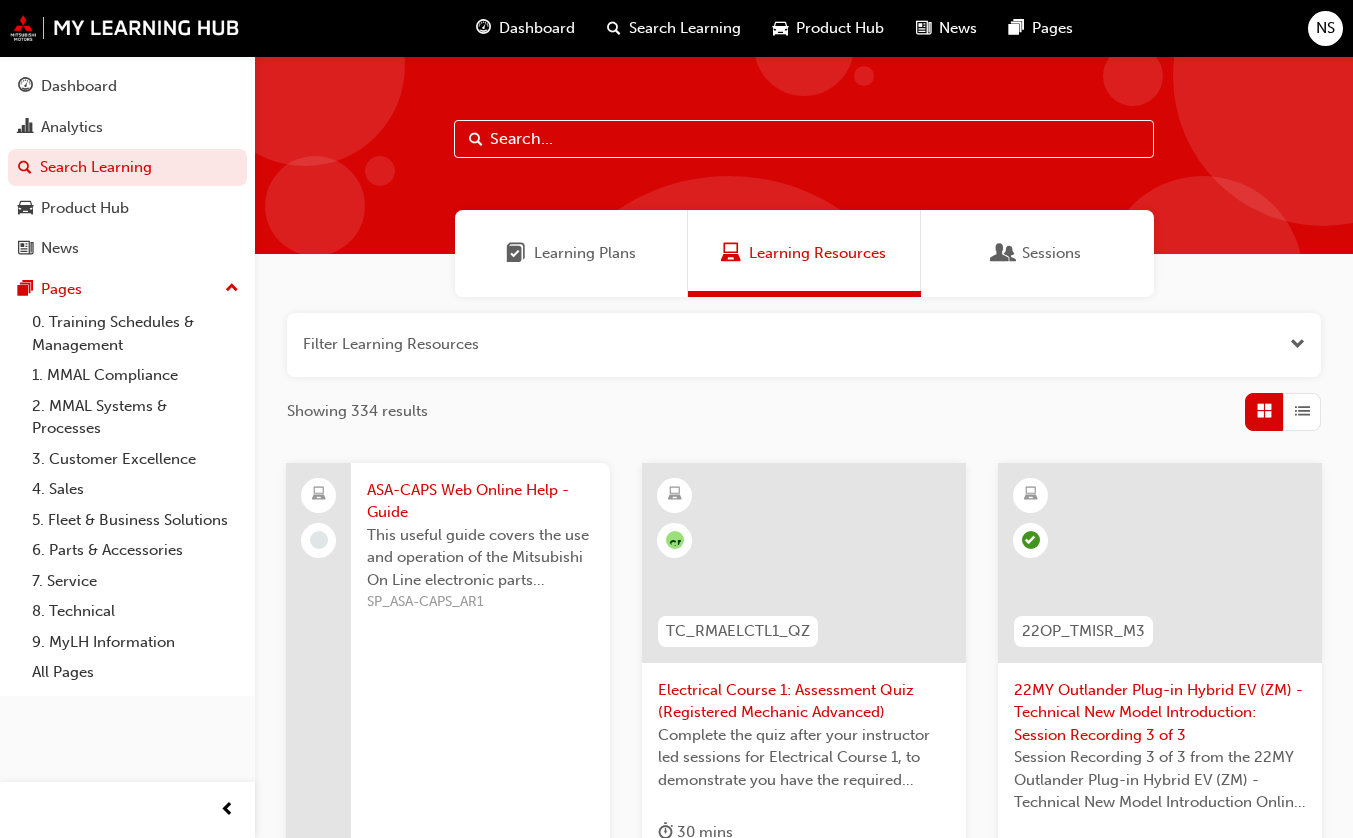 click on "Learning Plans" at bounding box center (585, 253) 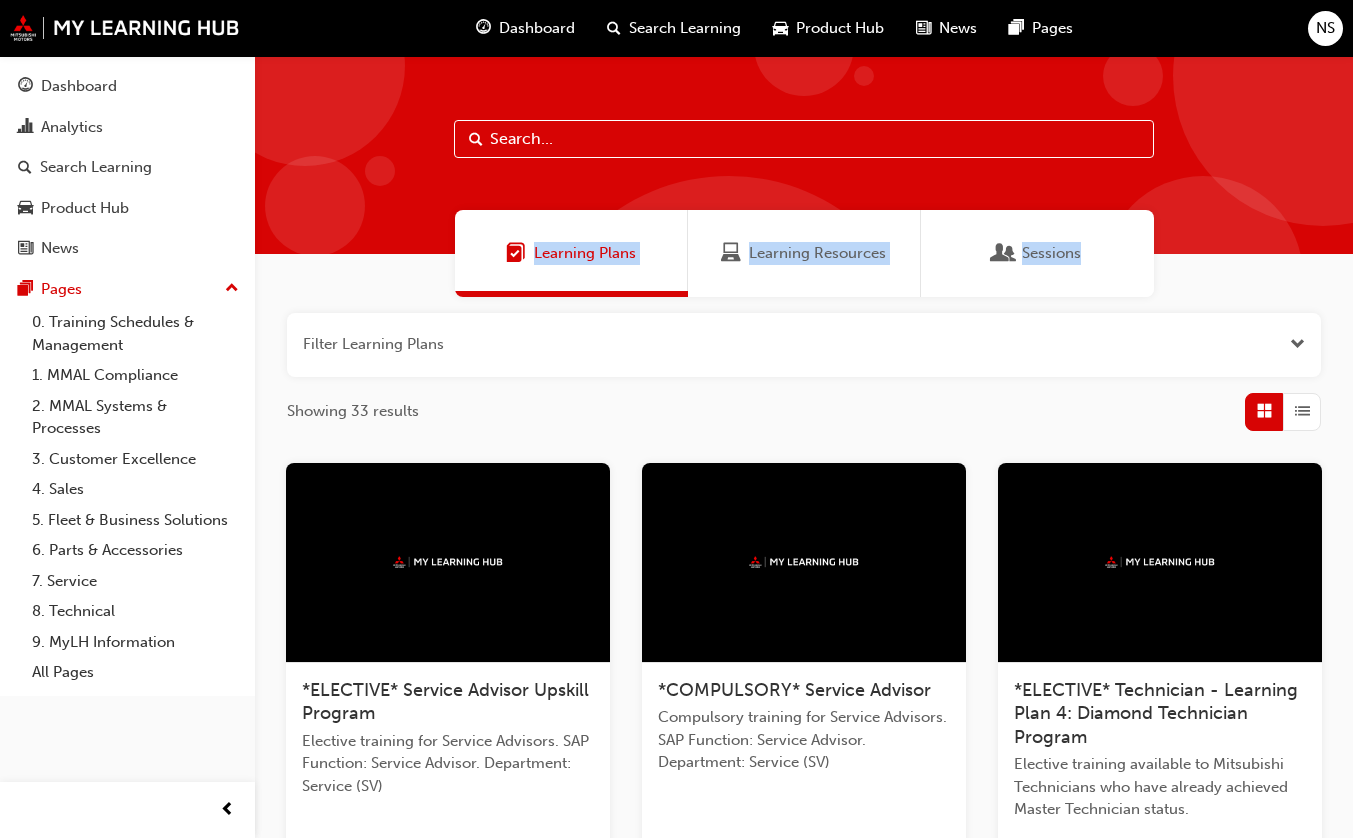 drag, startPoint x: 1352, startPoint y: 180, endPoint x: 1349, endPoint y: 275, distance: 95.047356 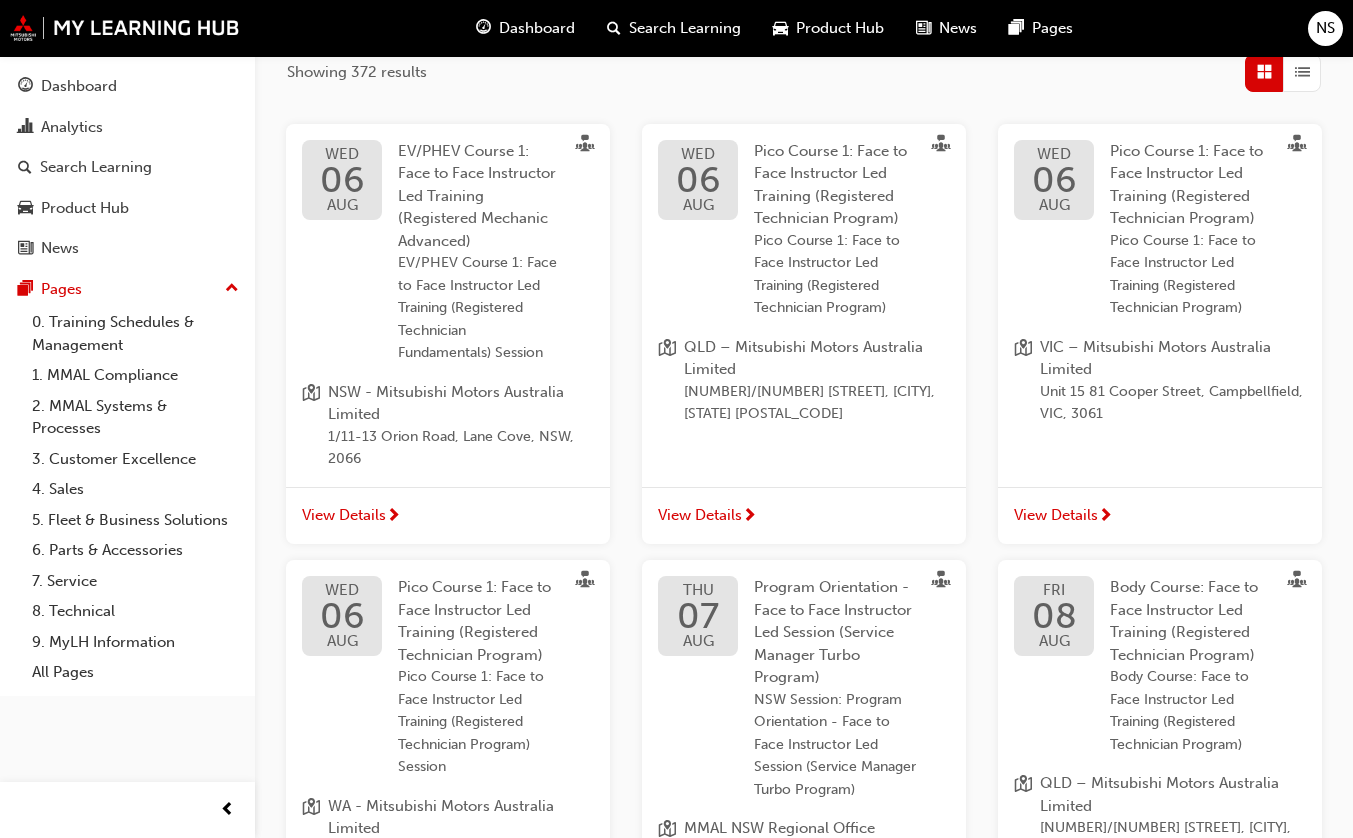 scroll, scrollTop: 341, scrollLeft: 0, axis: vertical 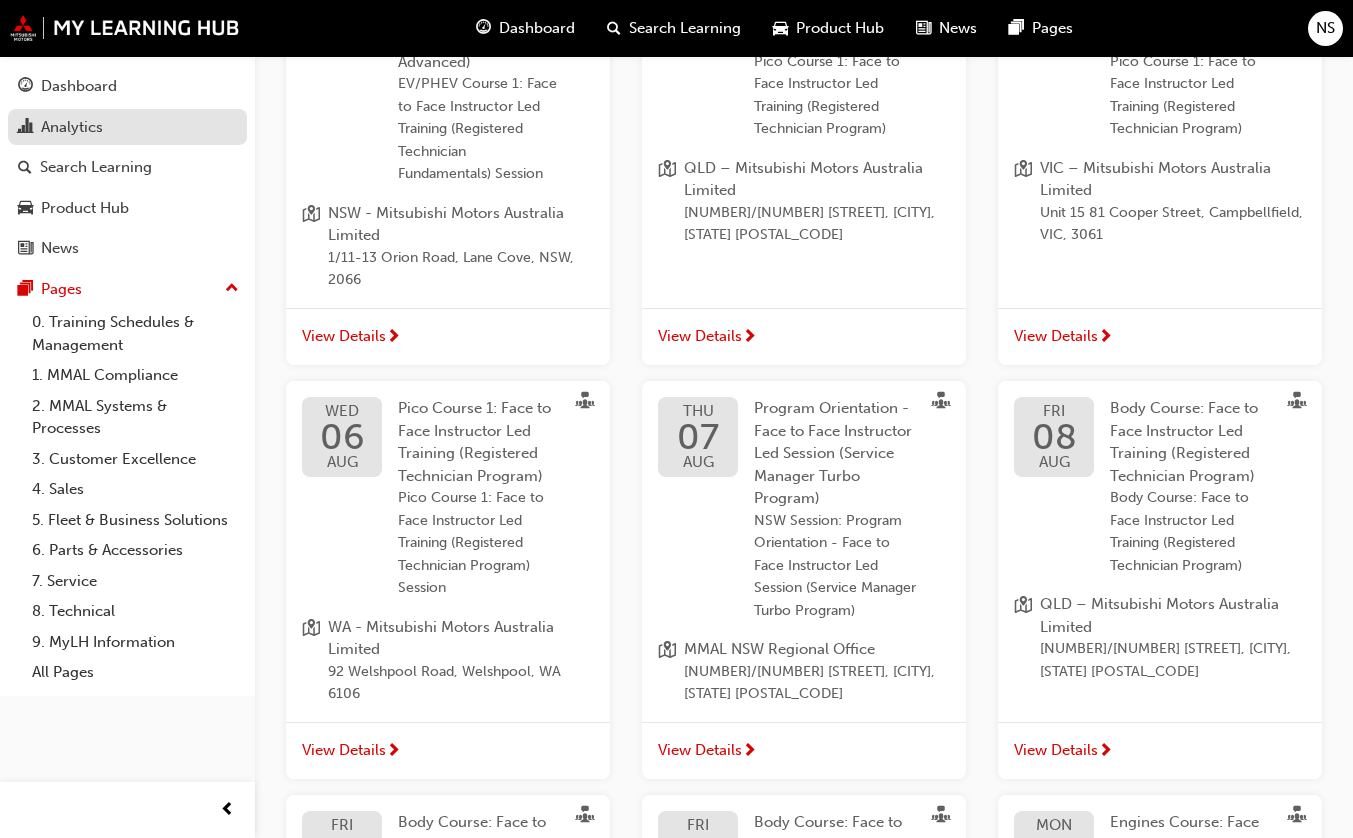 click on "Analytics" at bounding box center (72, 127) 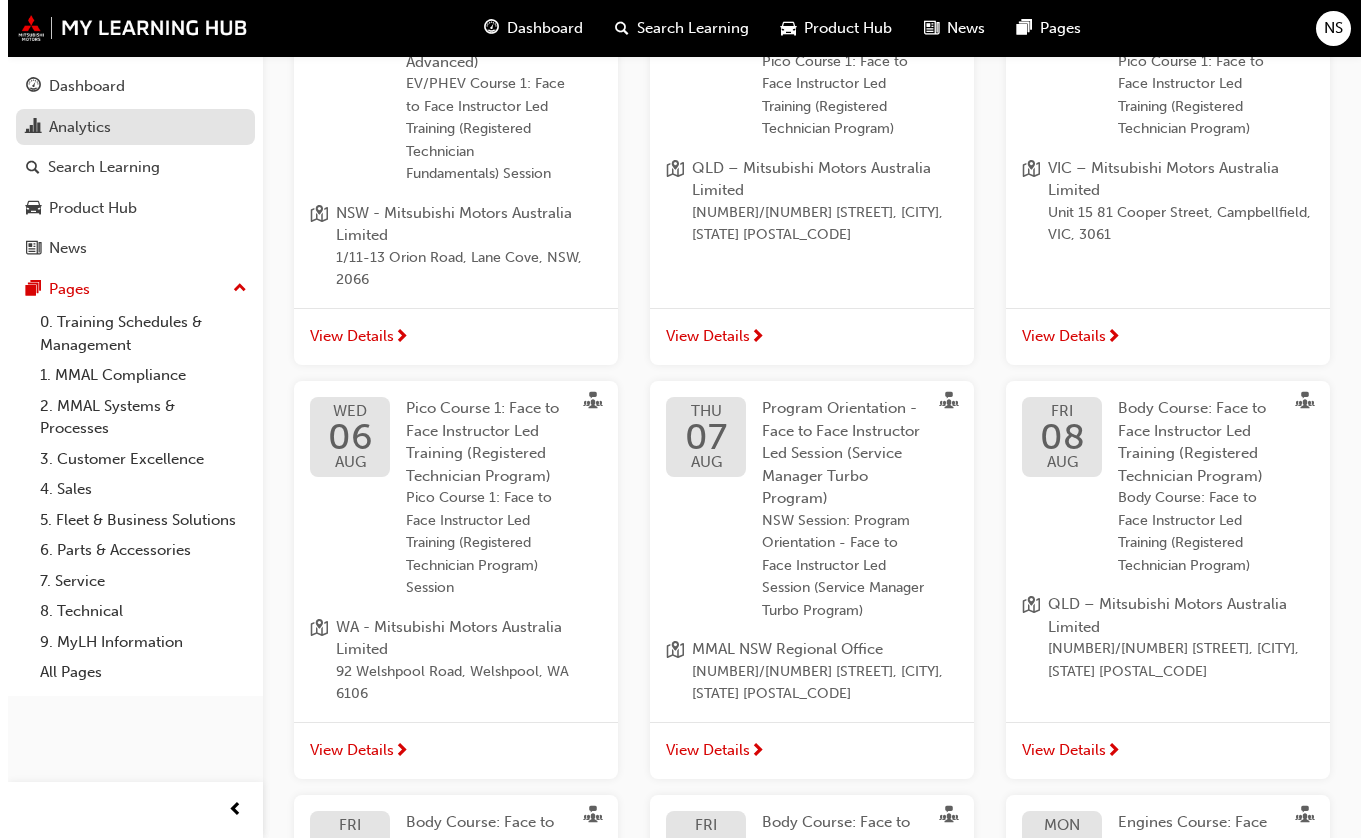 scroll, scrollTop: 0, scrollLeft: 0, axis: both 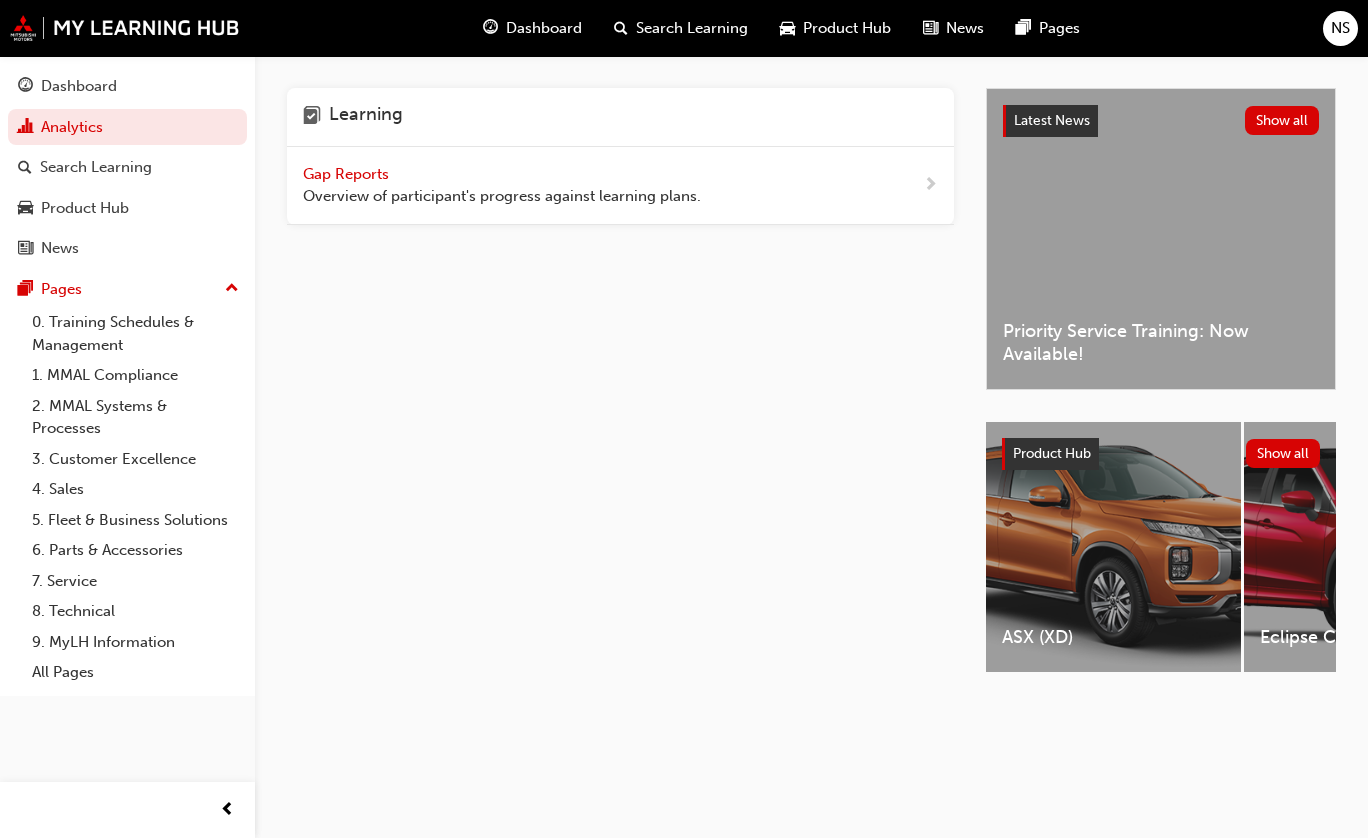 click on "Gap Reports" at bounding box center (348, 174) 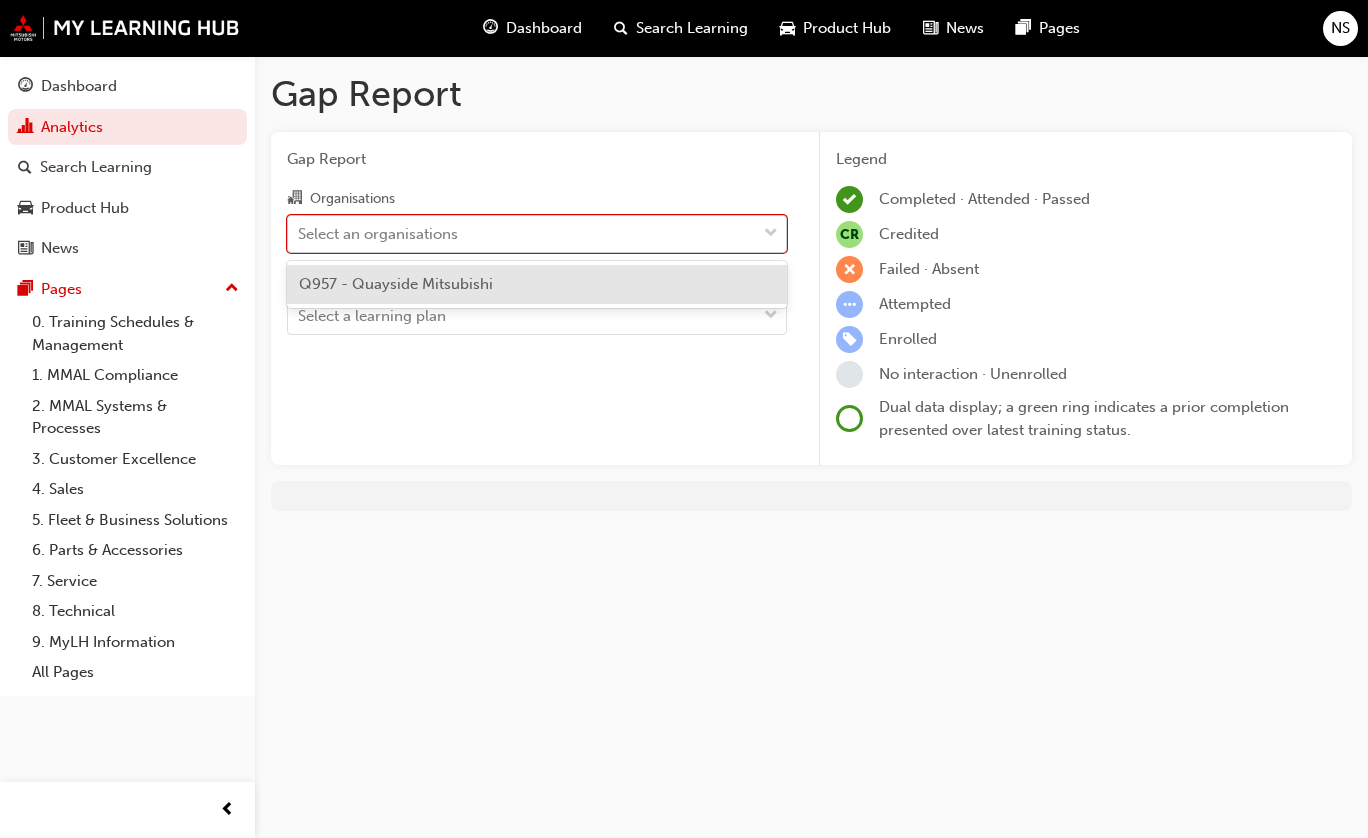 click on "Select an organisations" at bounding box center (522, 233) 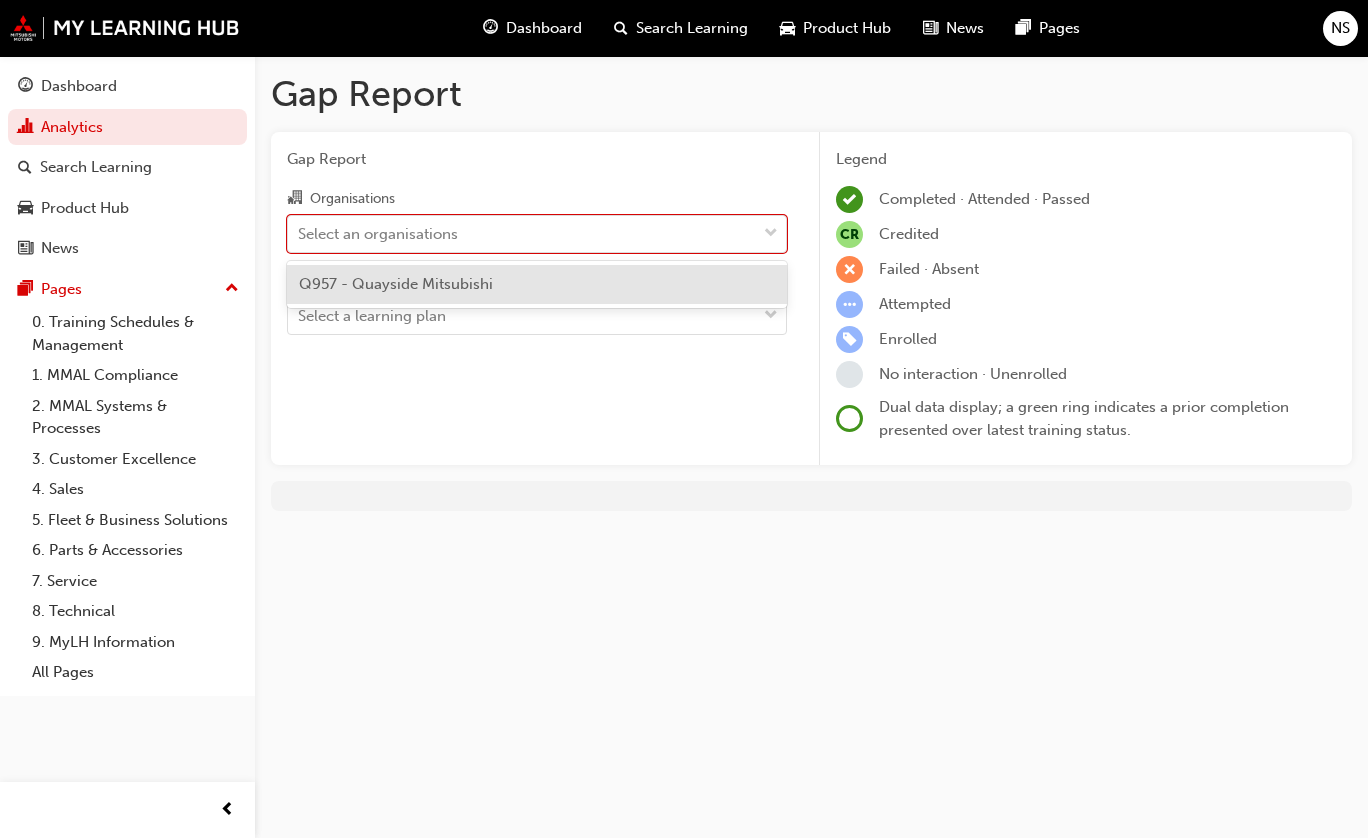 click on "Q957 - Quayside Mitsubishi" at bounding box center (537, 284) 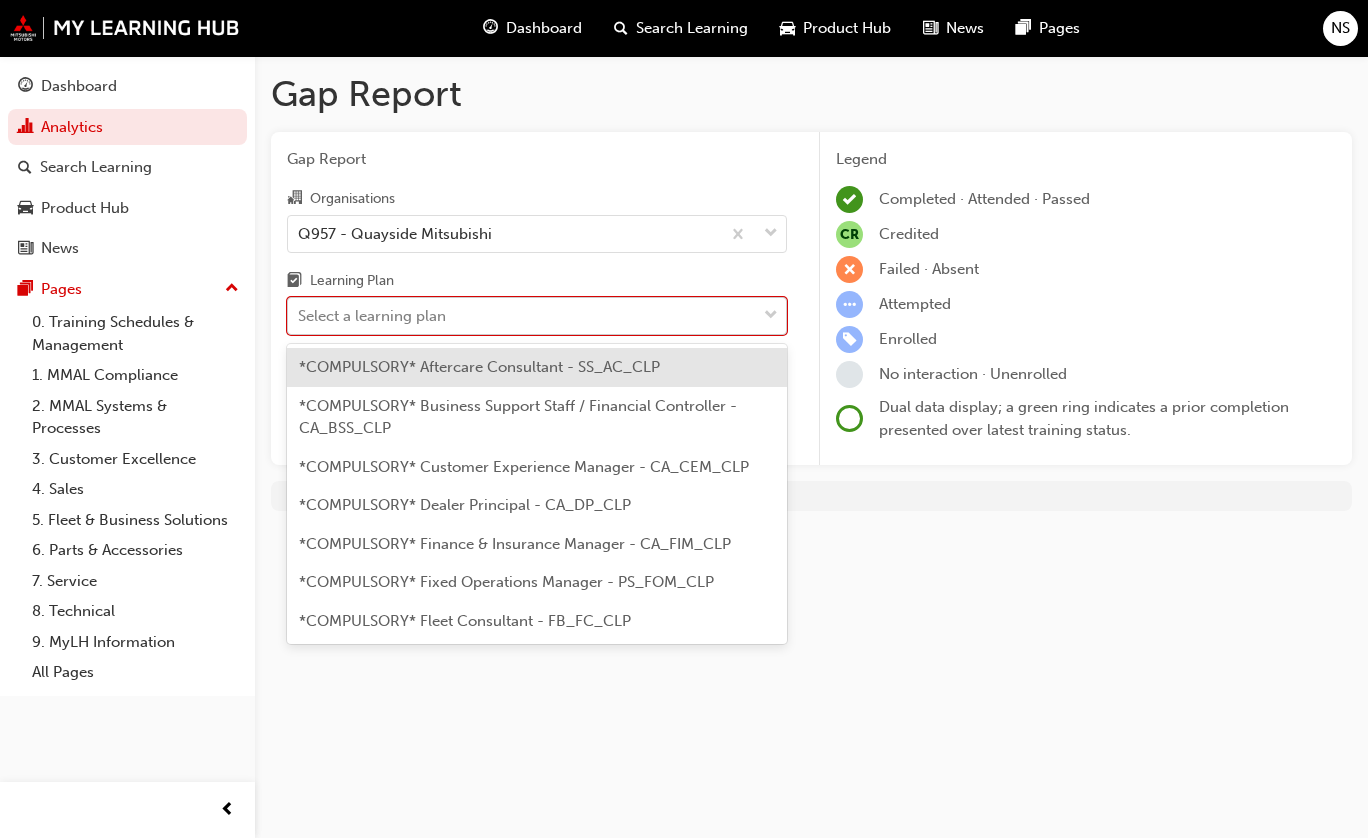 click on "Select a learning plan" at bounding box center [522, 316] 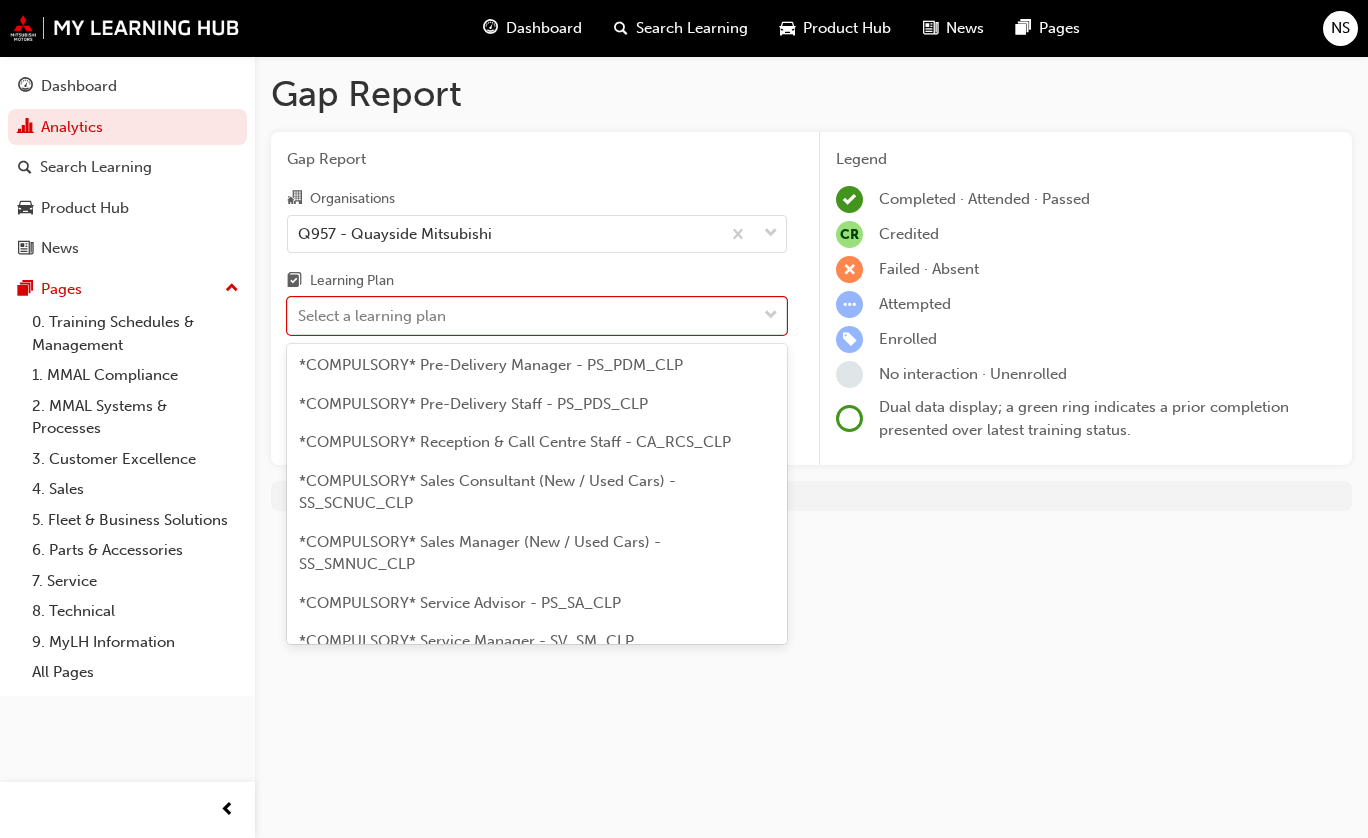 scroll, scrollTop: 787, scrollLeft: 0, axis: vertical 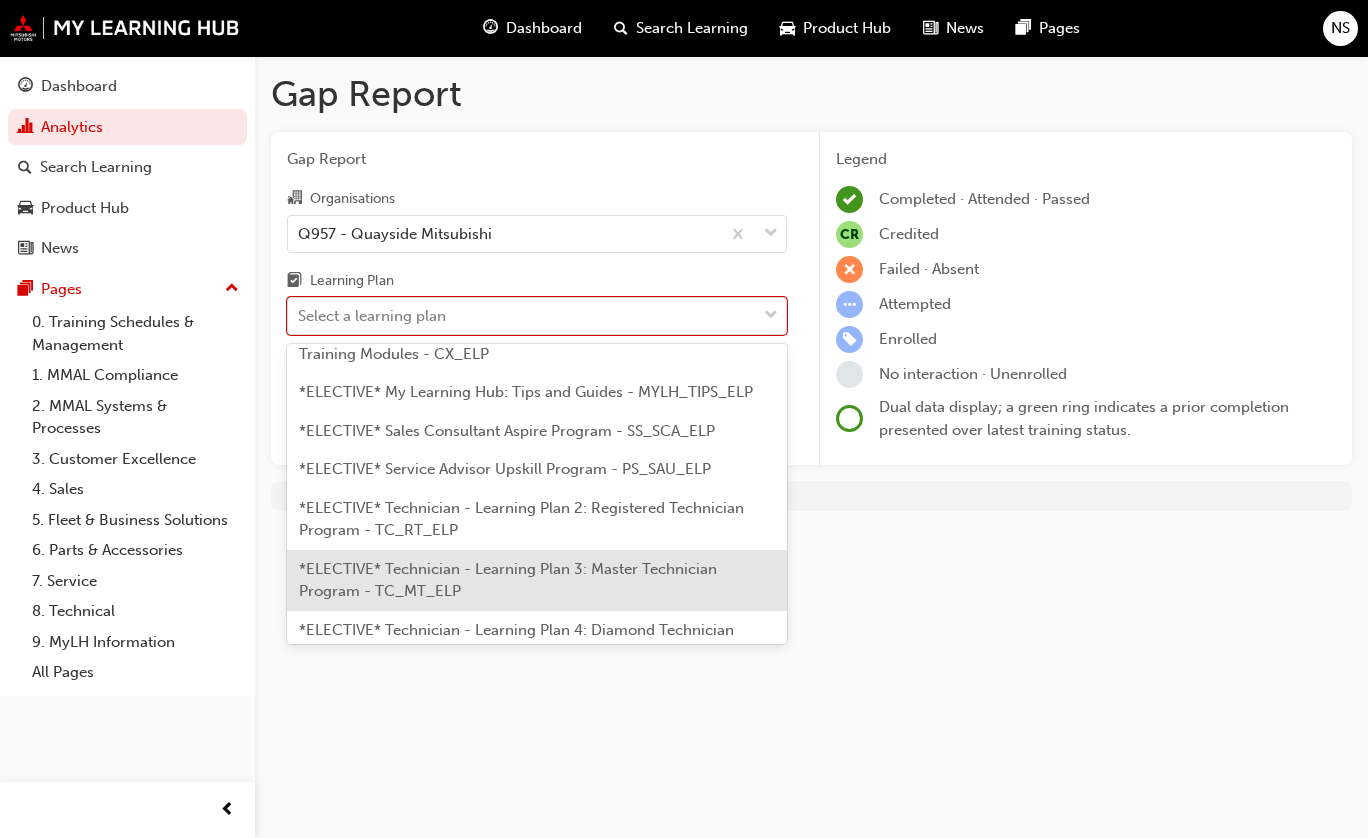 click on "*ELECTIVE* Technician - Learning Plan 3: Master Technician Program  - TC_MT_ELP" at bounding box center [508, 580] 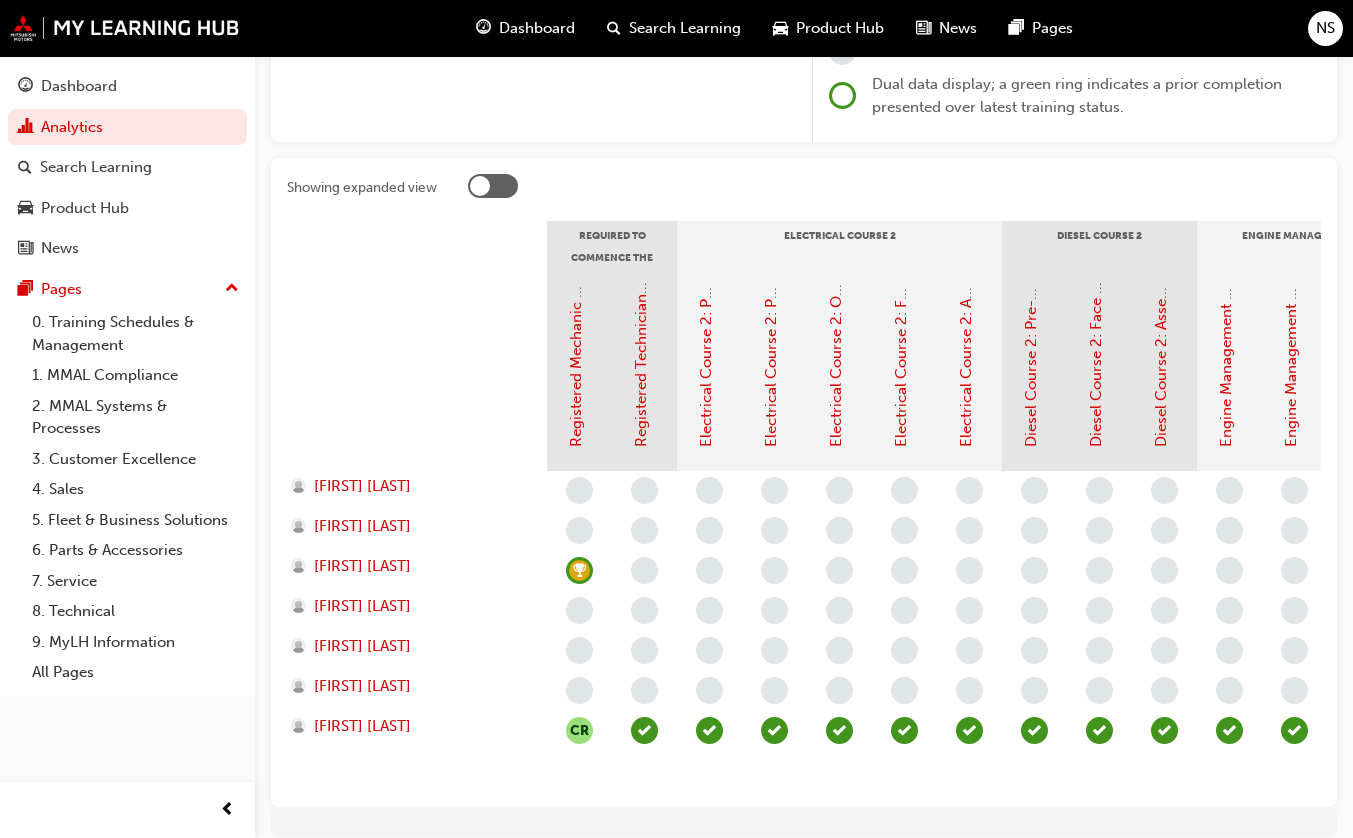 scroll, scrollTop: 325, scrollLeft: 0, axis: vertical 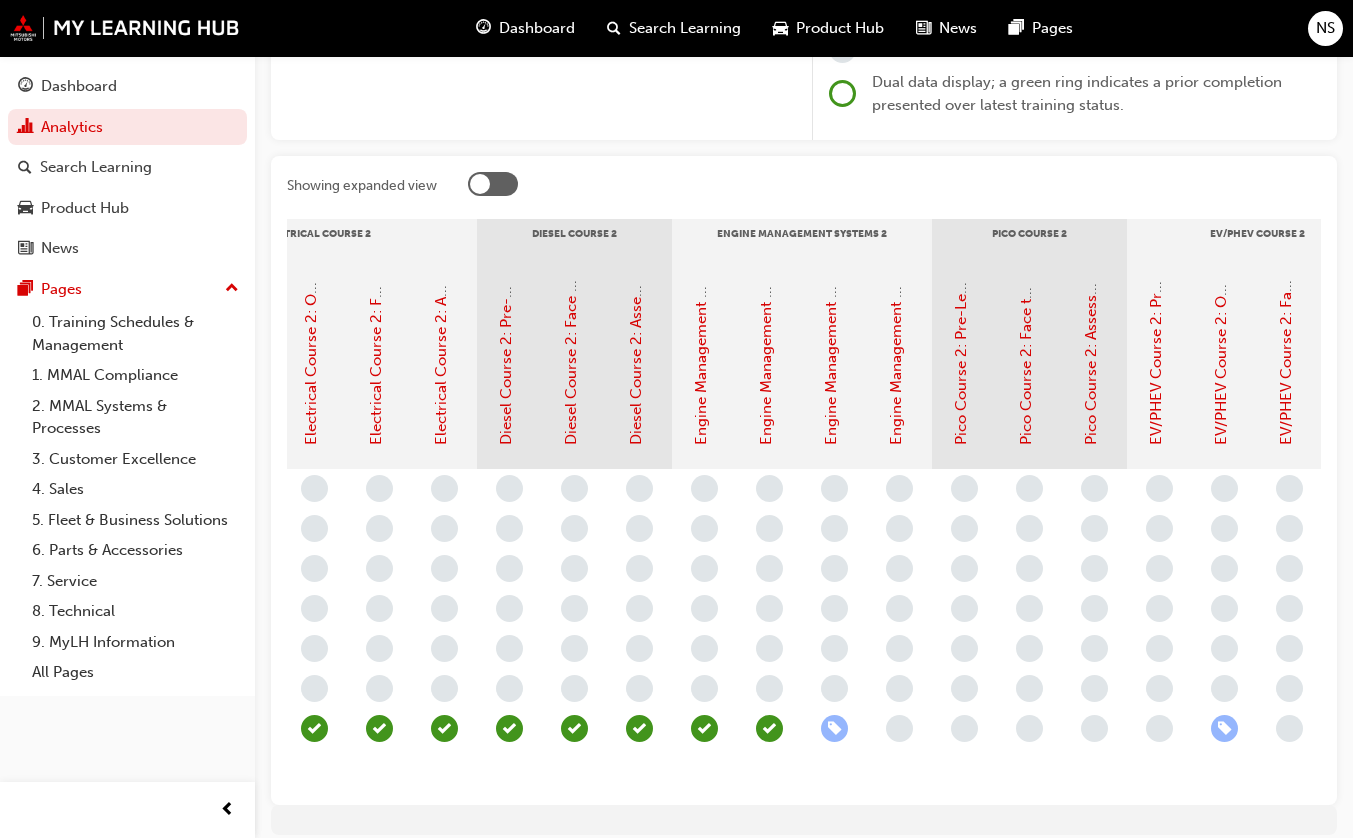 click at bounding box center (834, 728) 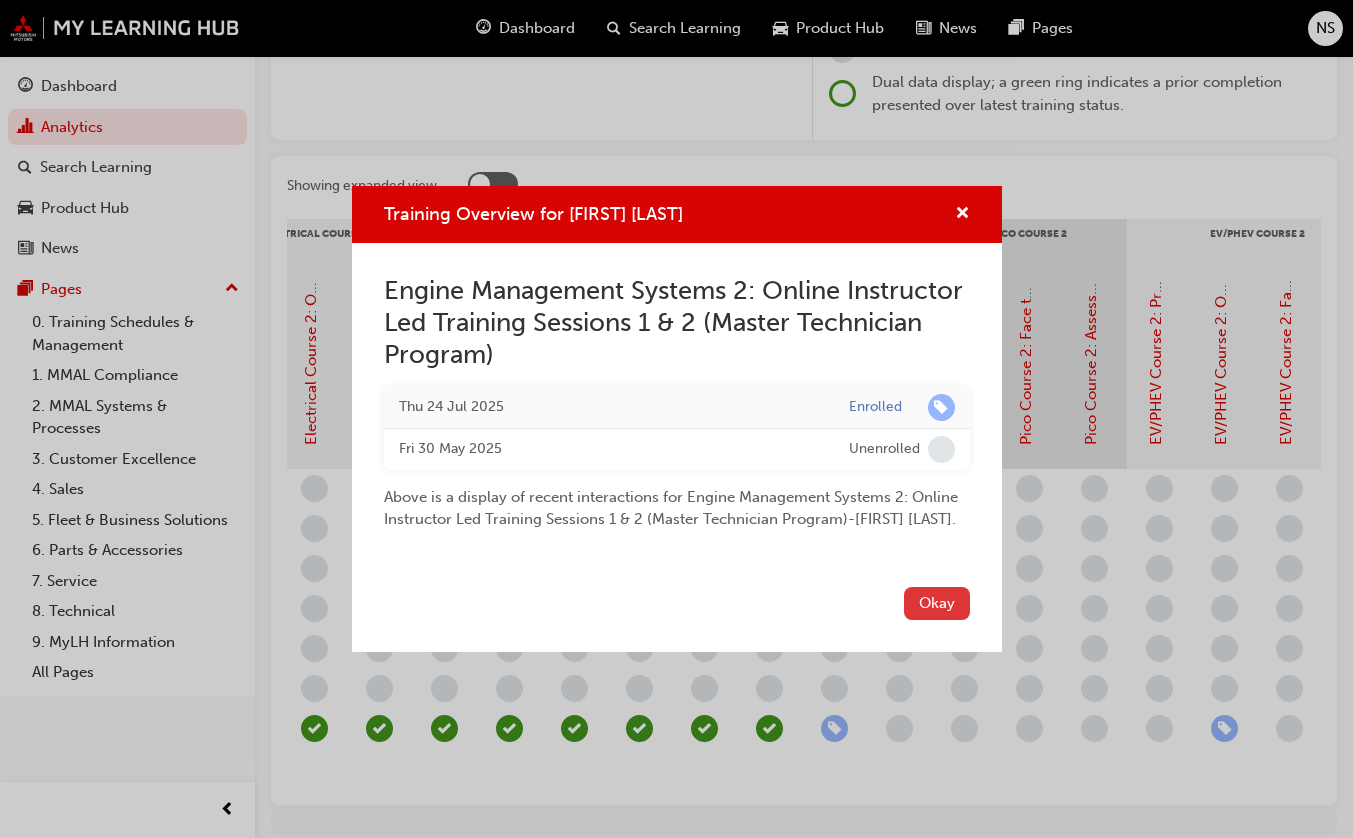 click on "Okay" at bounding box center (937, 603) 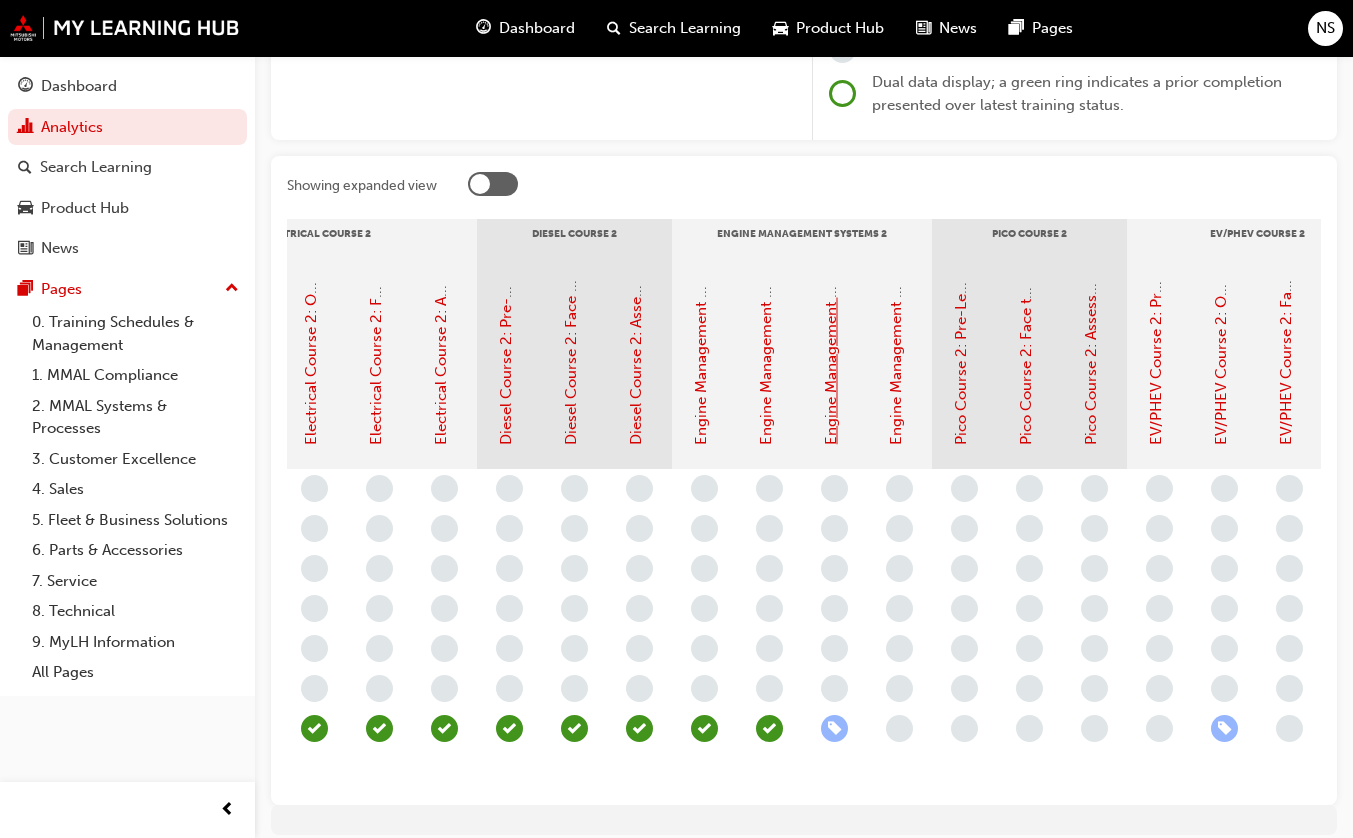 click on "Engine Management Systems 2: Online Instructor Led Training Sessions 1 & 2 (Master Technician Program)" at bounding box center (831, 75) 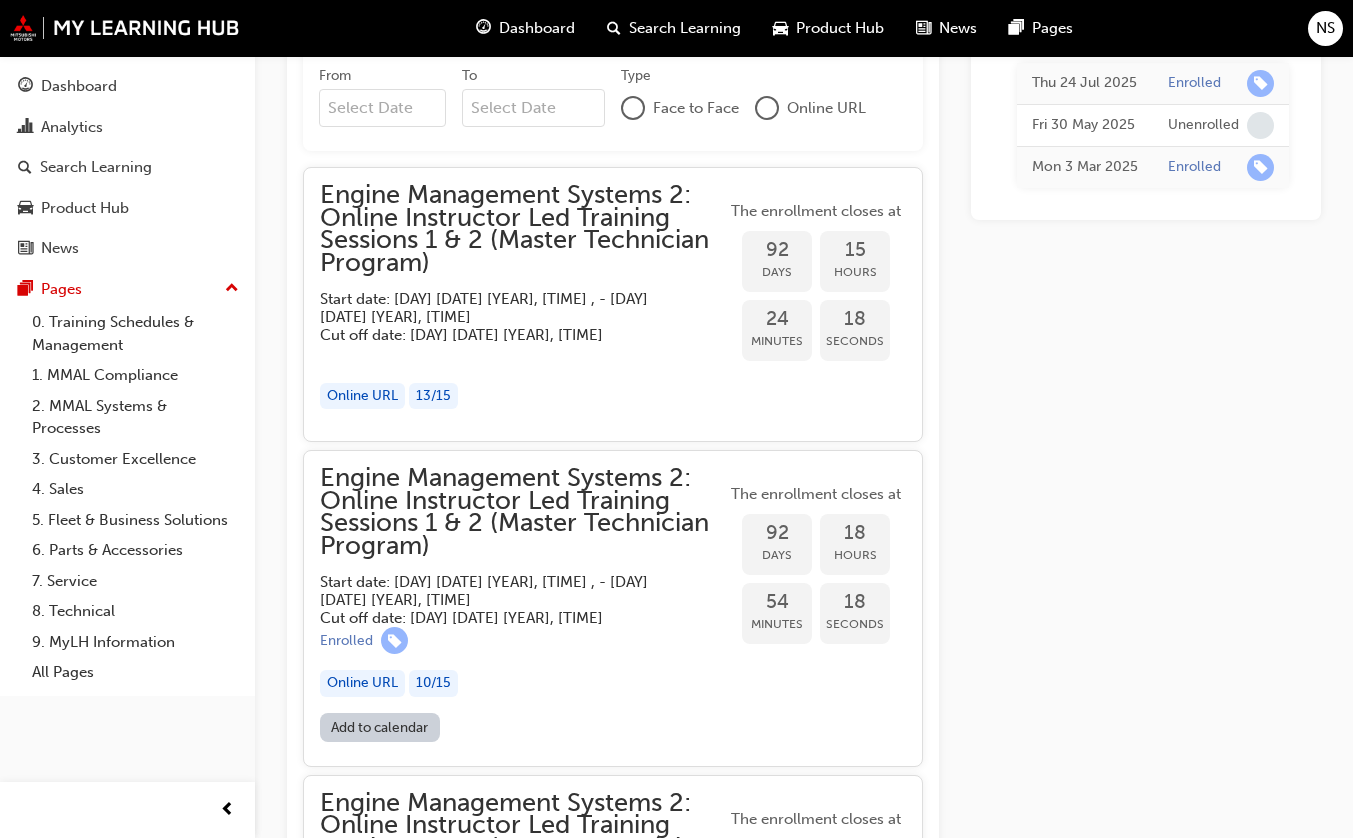 scroll, scrollTop: 2636, scrollLeft: 0, axis: vertical 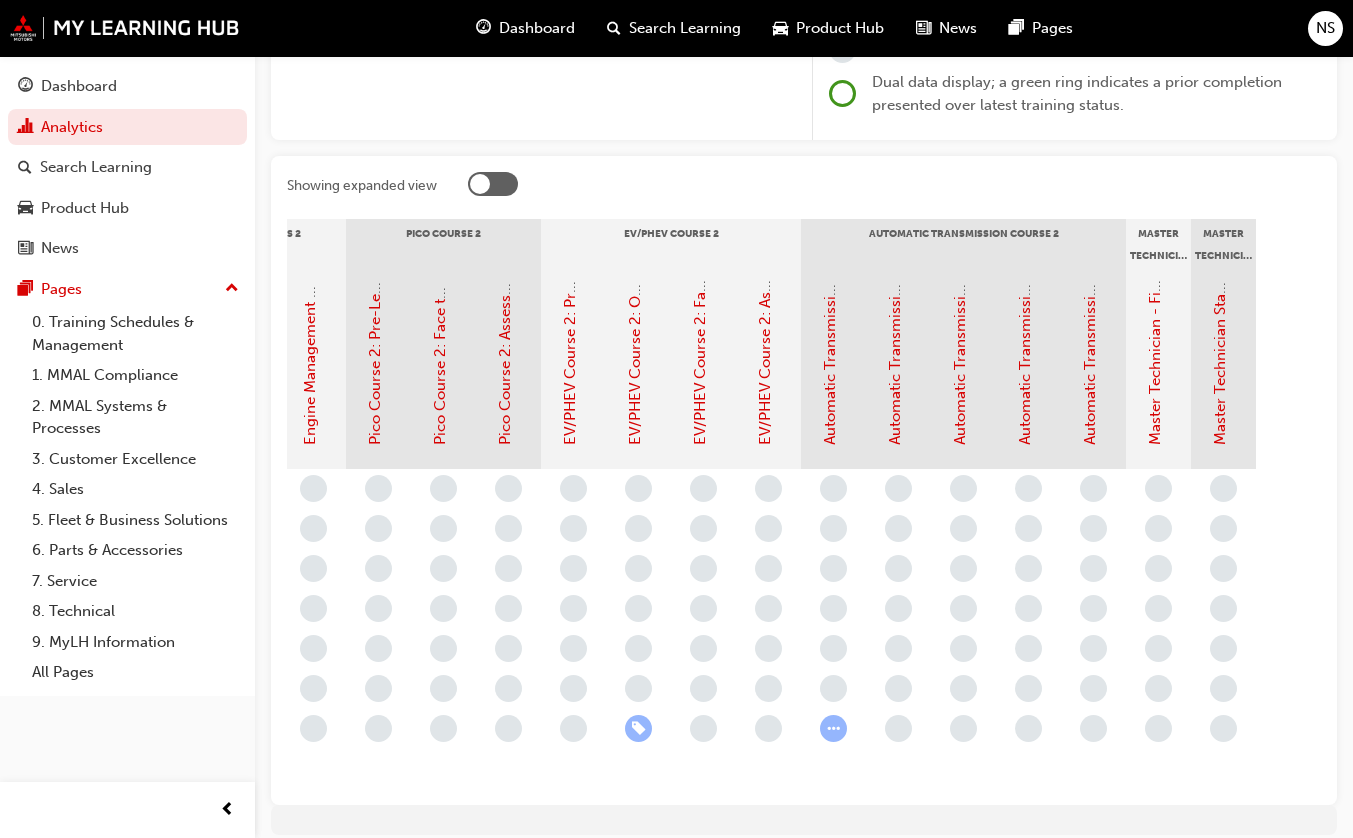 click at bounding box center [638, 728] 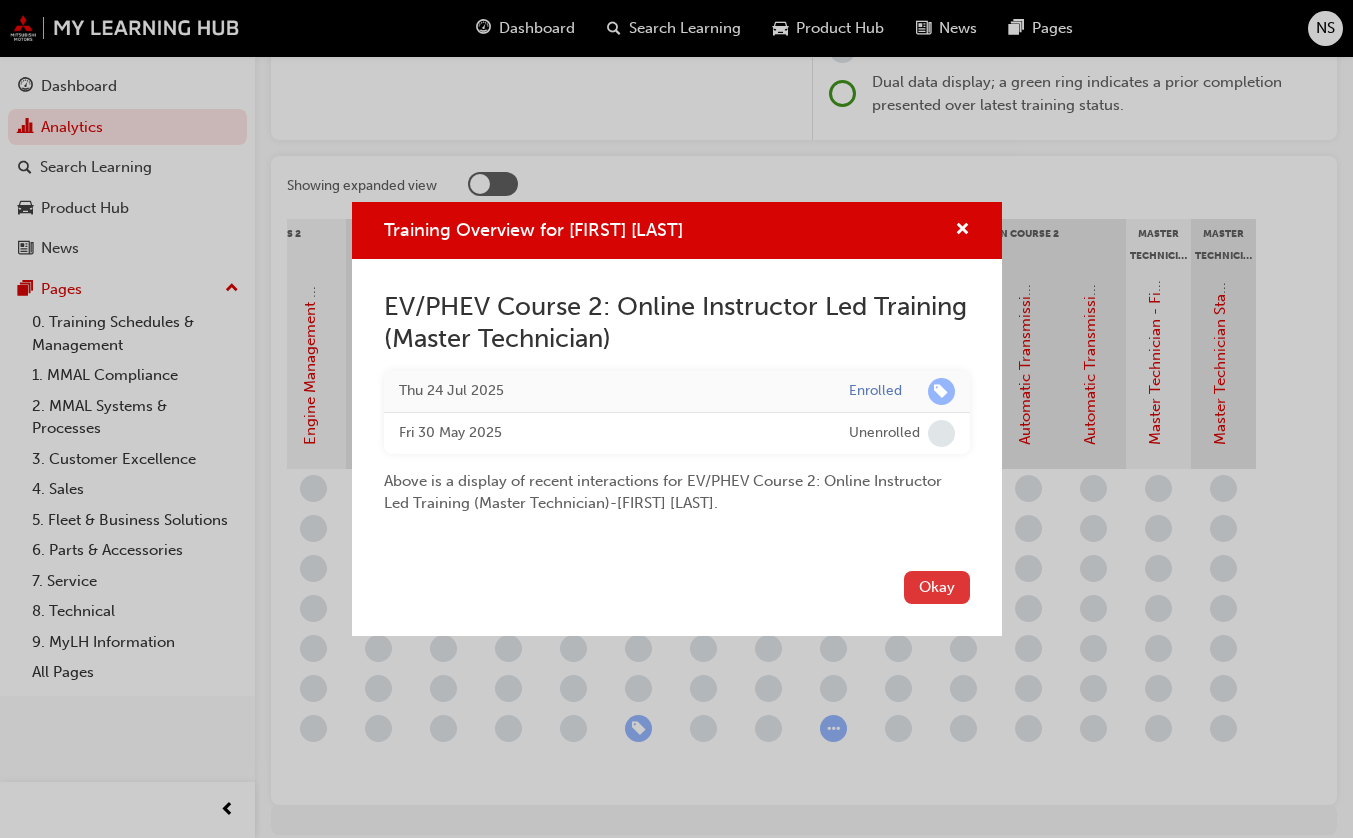 click on "Okay" at bounding box center (937, 587) 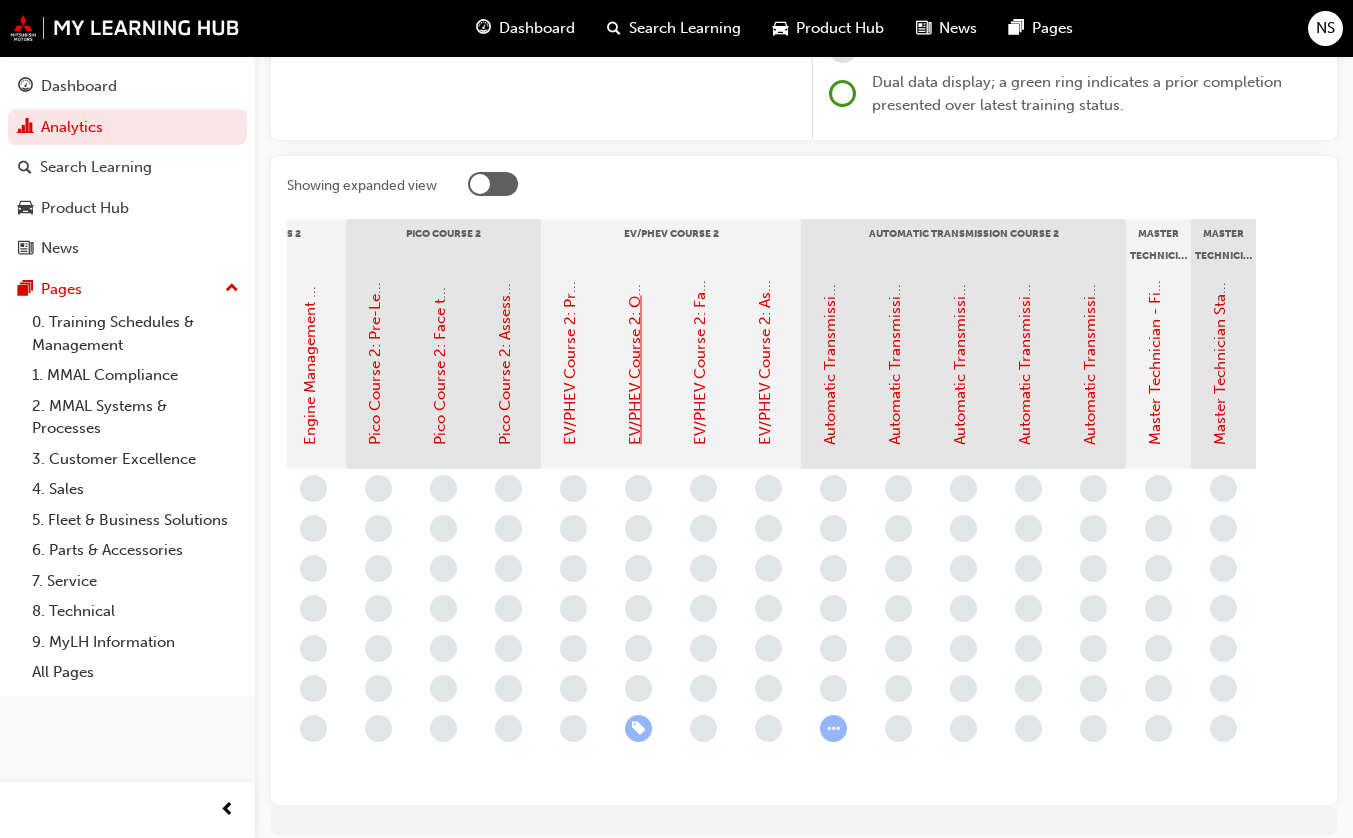 click on "EV/PHEV Course 2: Online Instructor Led Training (Master Technician)" at bounding box center [635, 202] 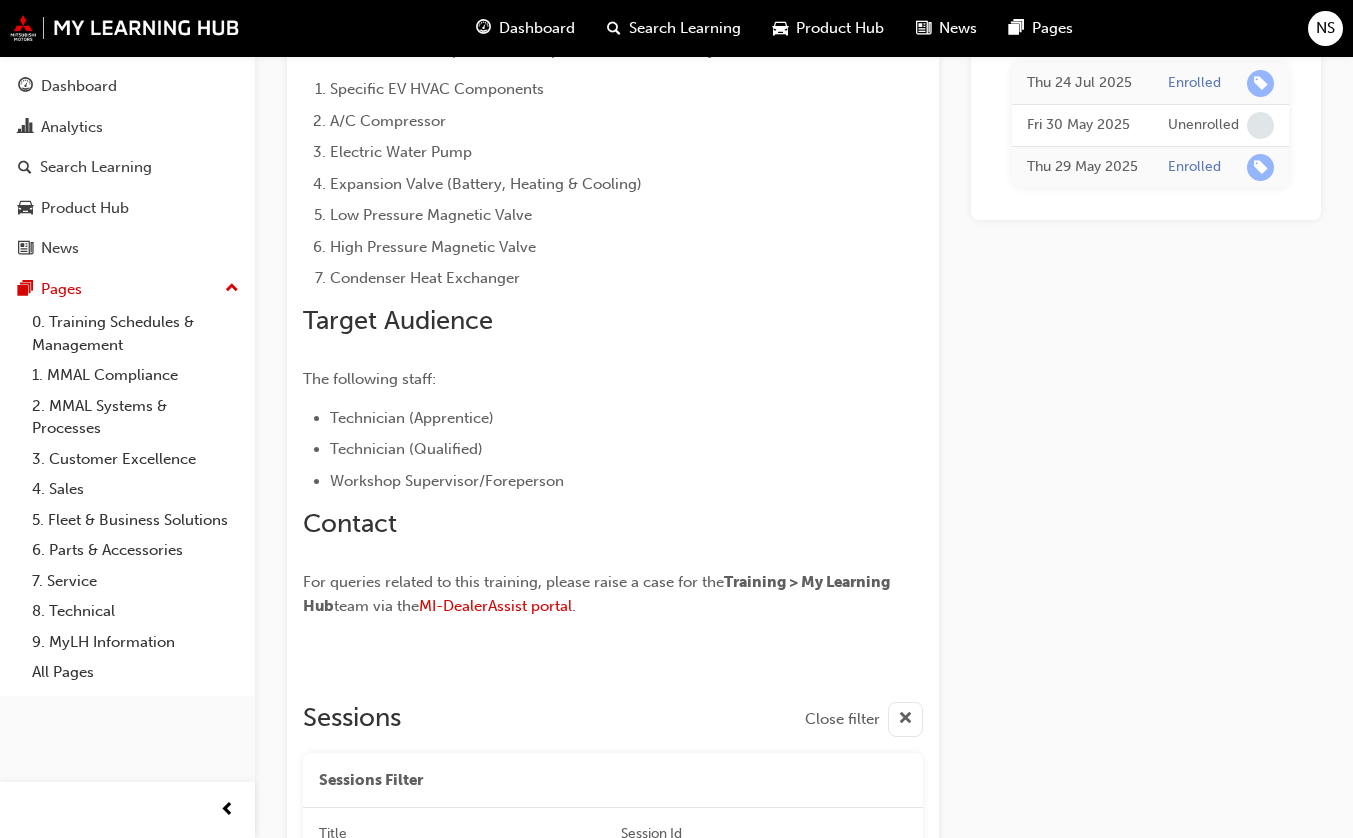 scroll, scrollTop: 1670, scrollLeft: 0, axis: vertical 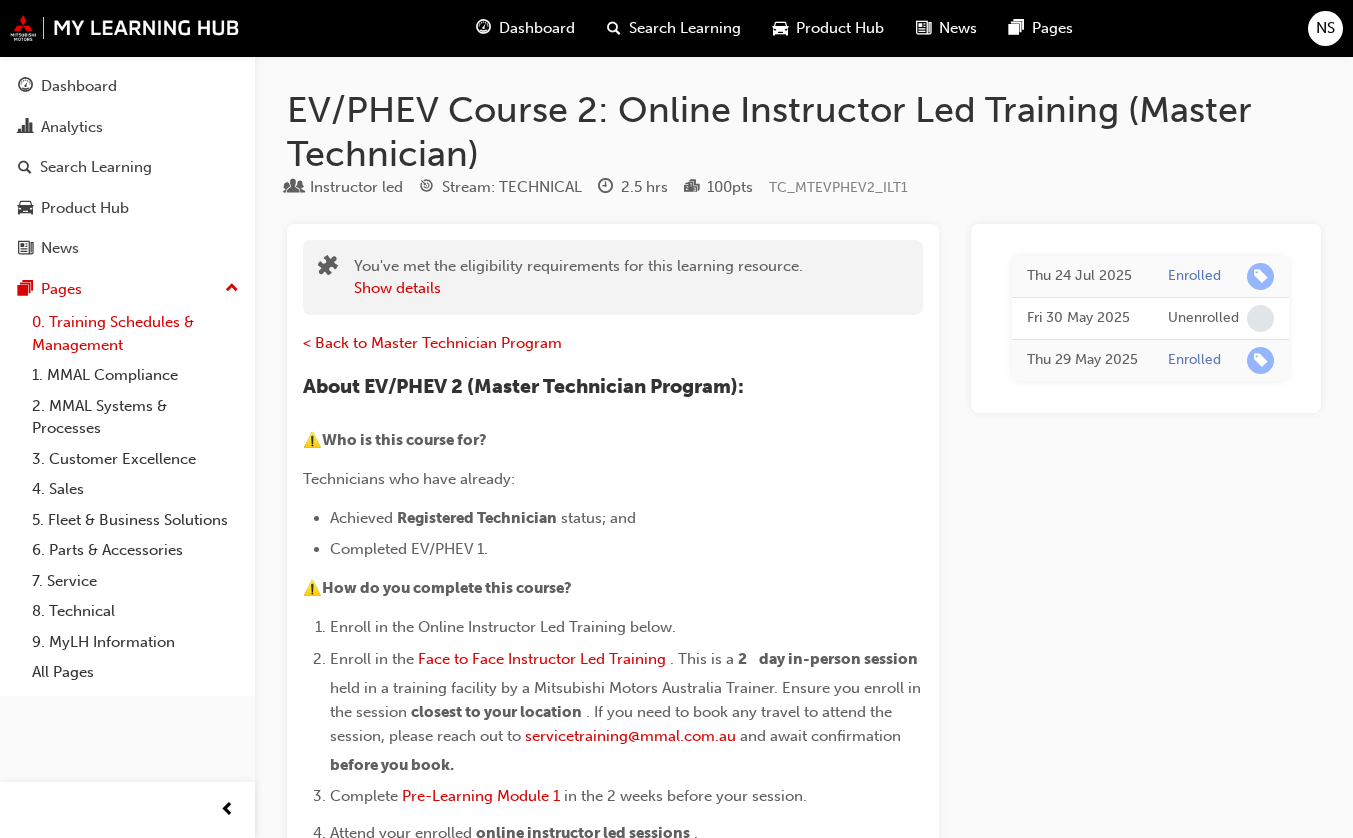 click on "0. Training Schedules & Management" at bounding box center (135, 333) 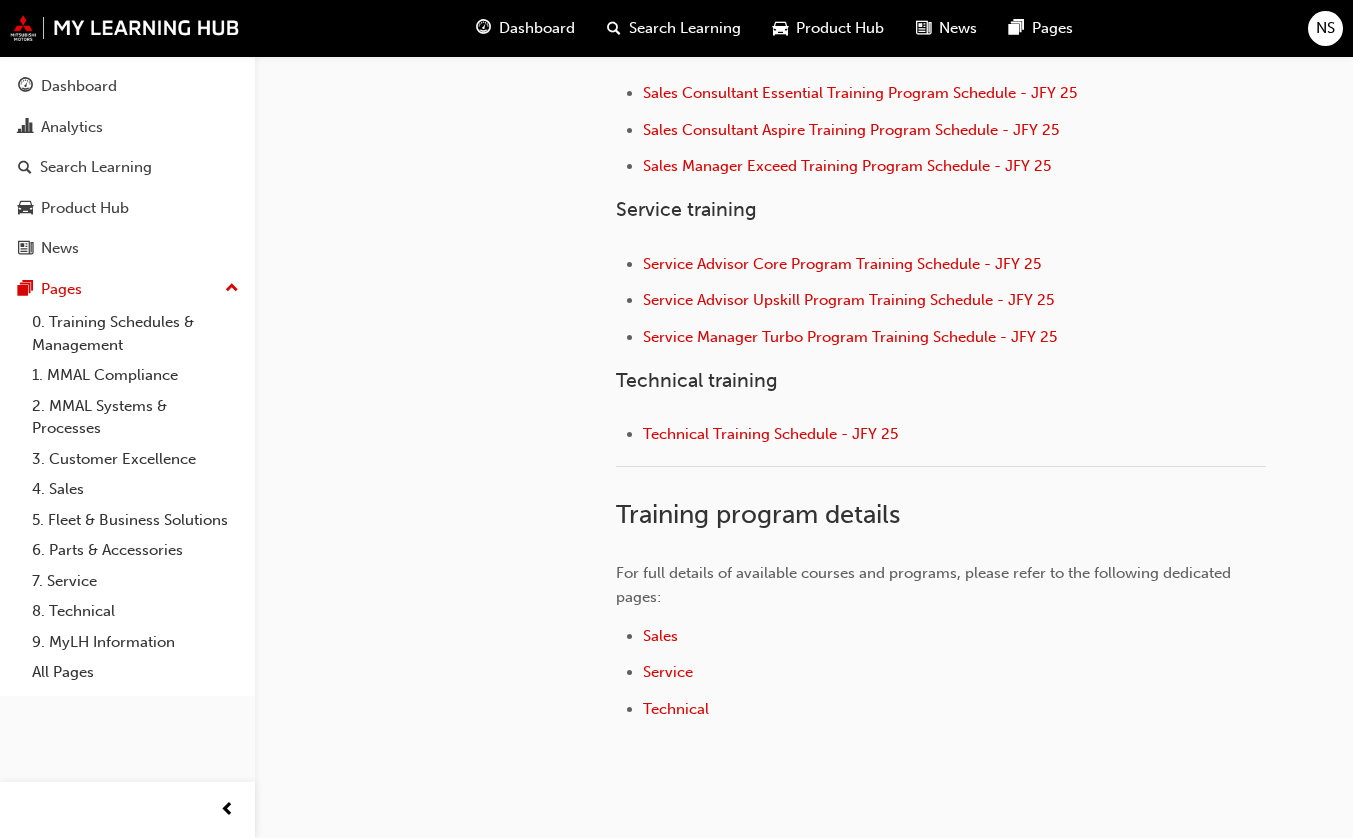 scroll, scrollTop: 858, scrollLeft: 0, axis: vertical 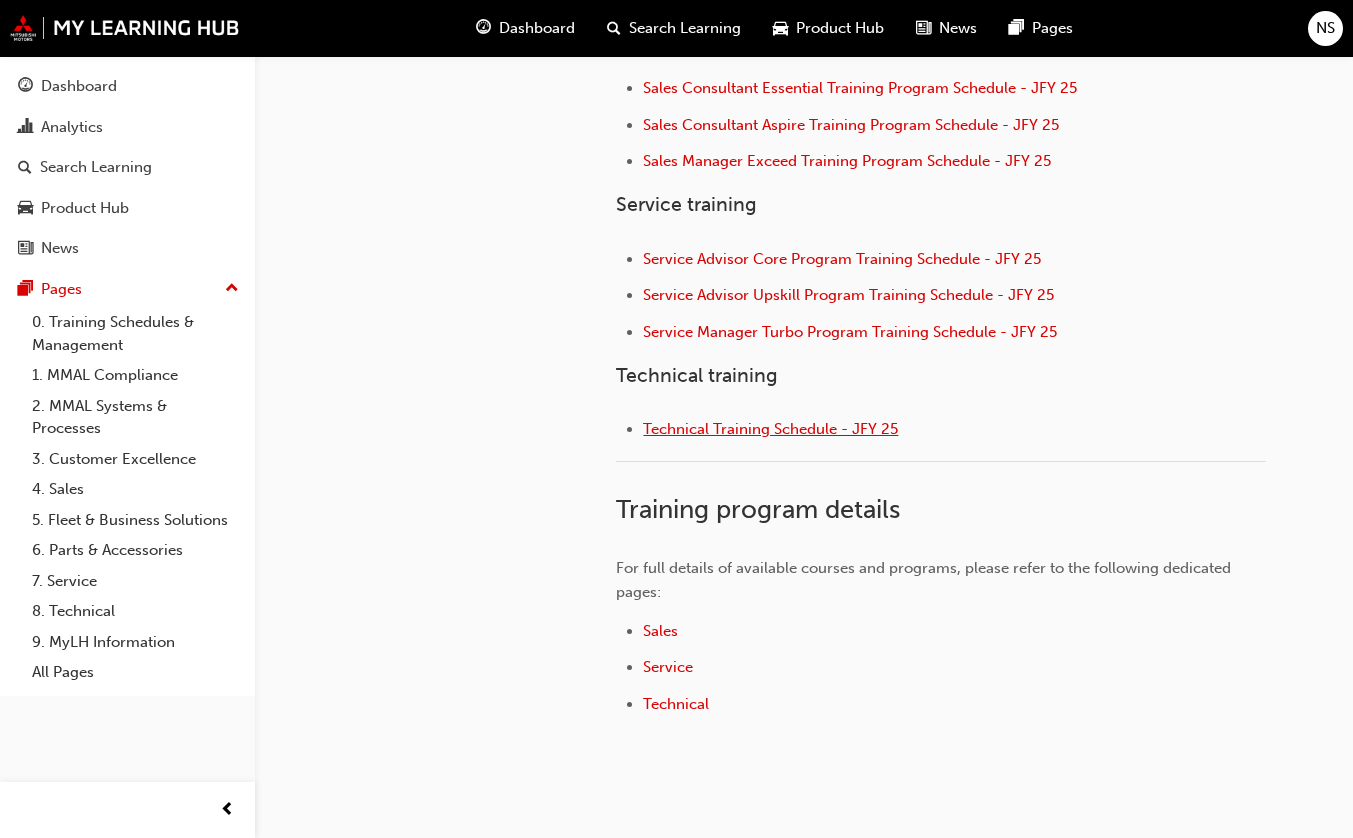 click on "Technical Training Schedule - JFY 25" at bounding box center (770, 429) 